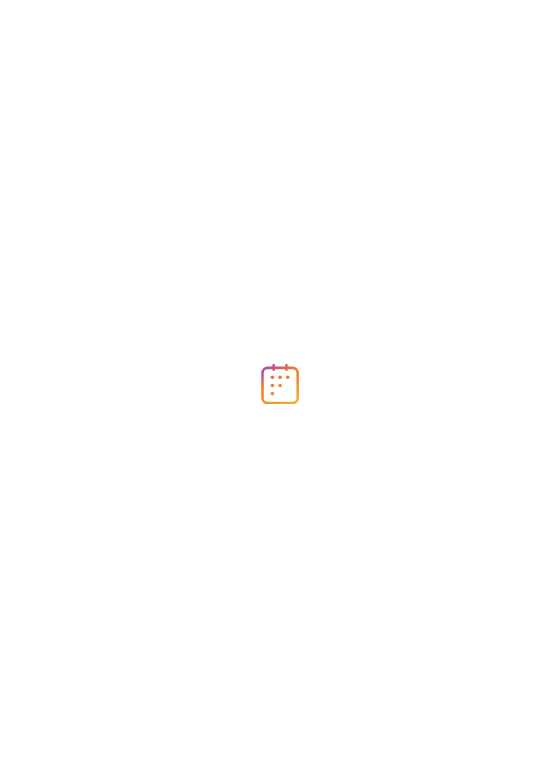 scroll, scrollTop: 0, scrollLeft: 0, axis: both 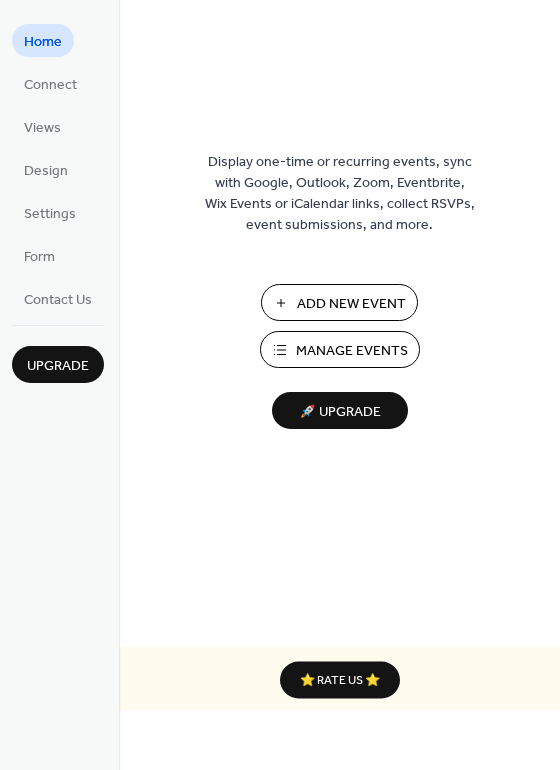 click on "Manage Events" at bounding box center [352, 351] 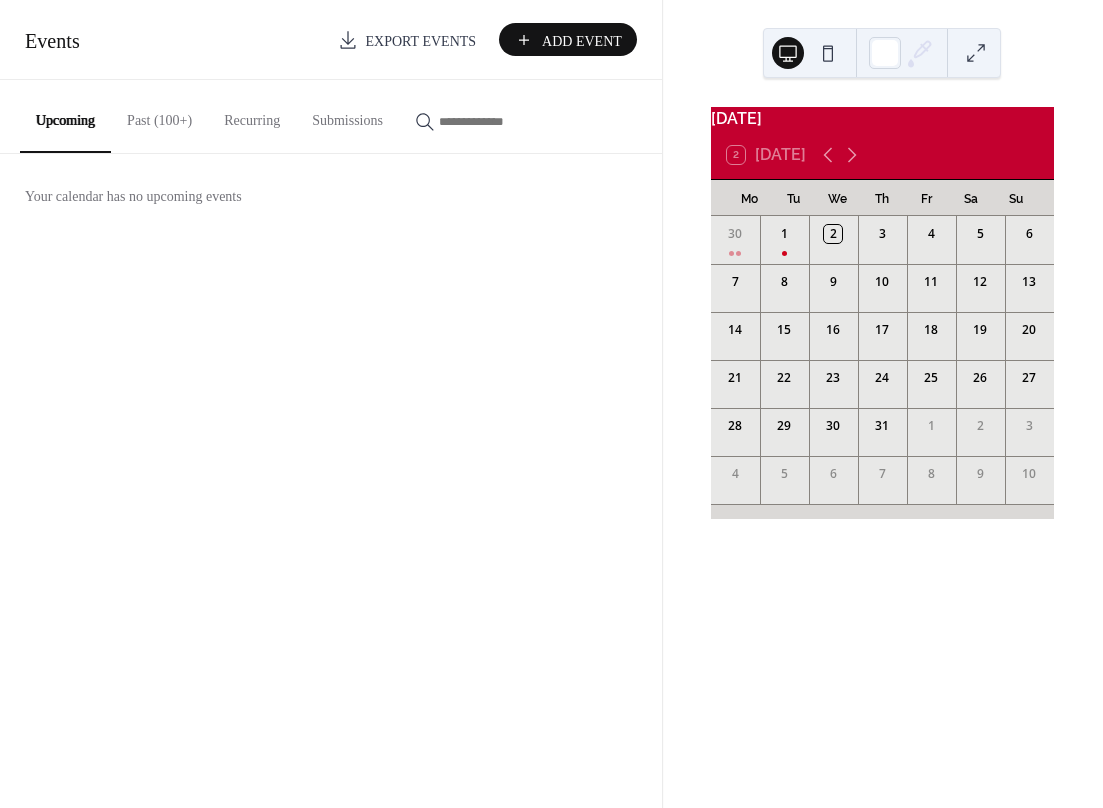 scroll, scrollTop: 0, scrollLeft: 0, axis: both 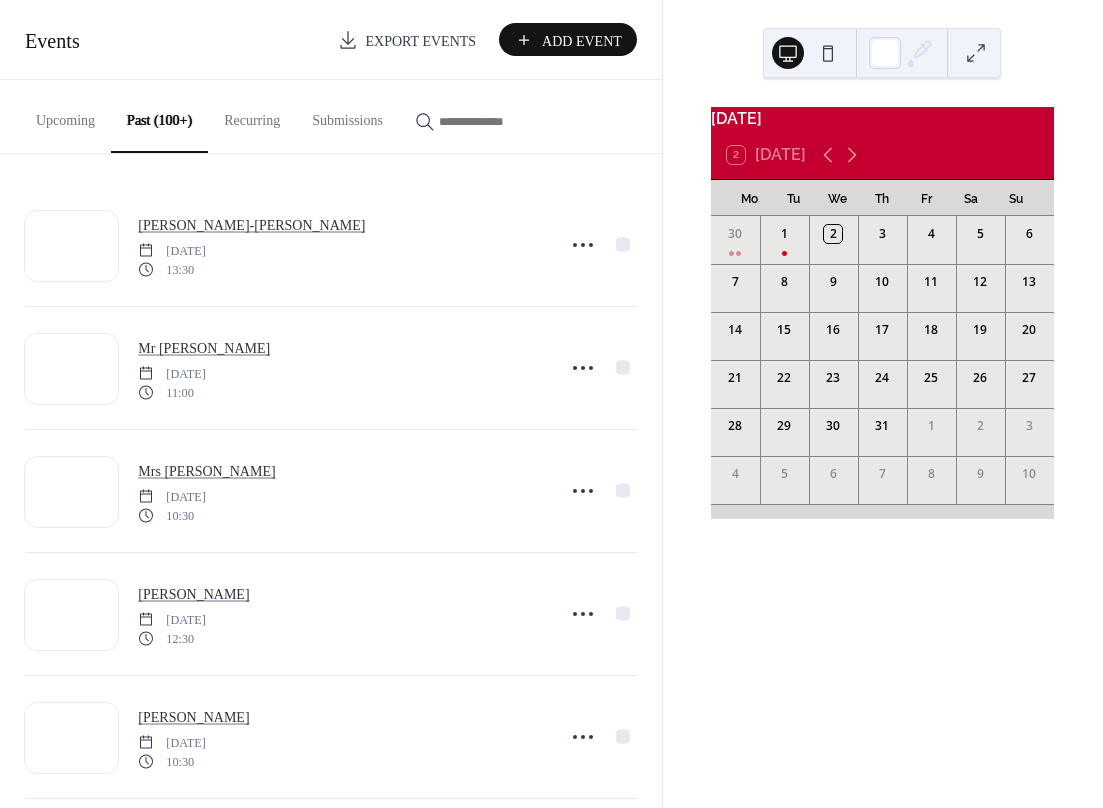 click at bounding box center [489, 121] 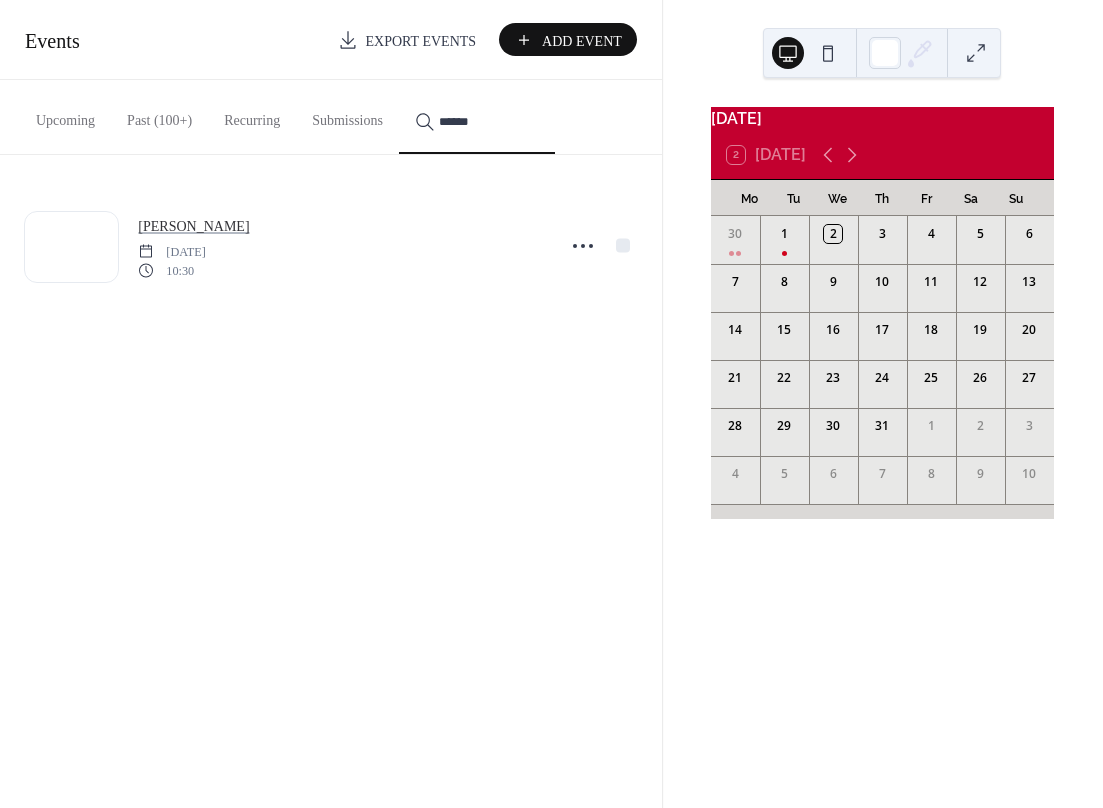 type on "******" 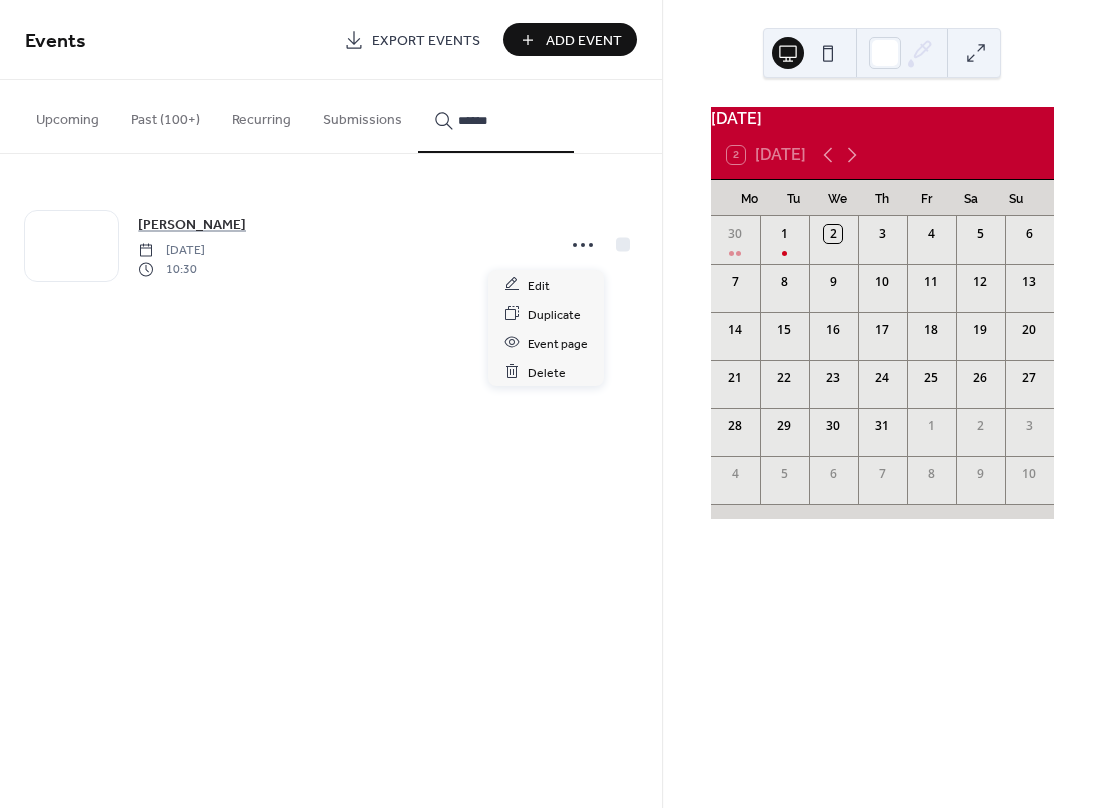 click 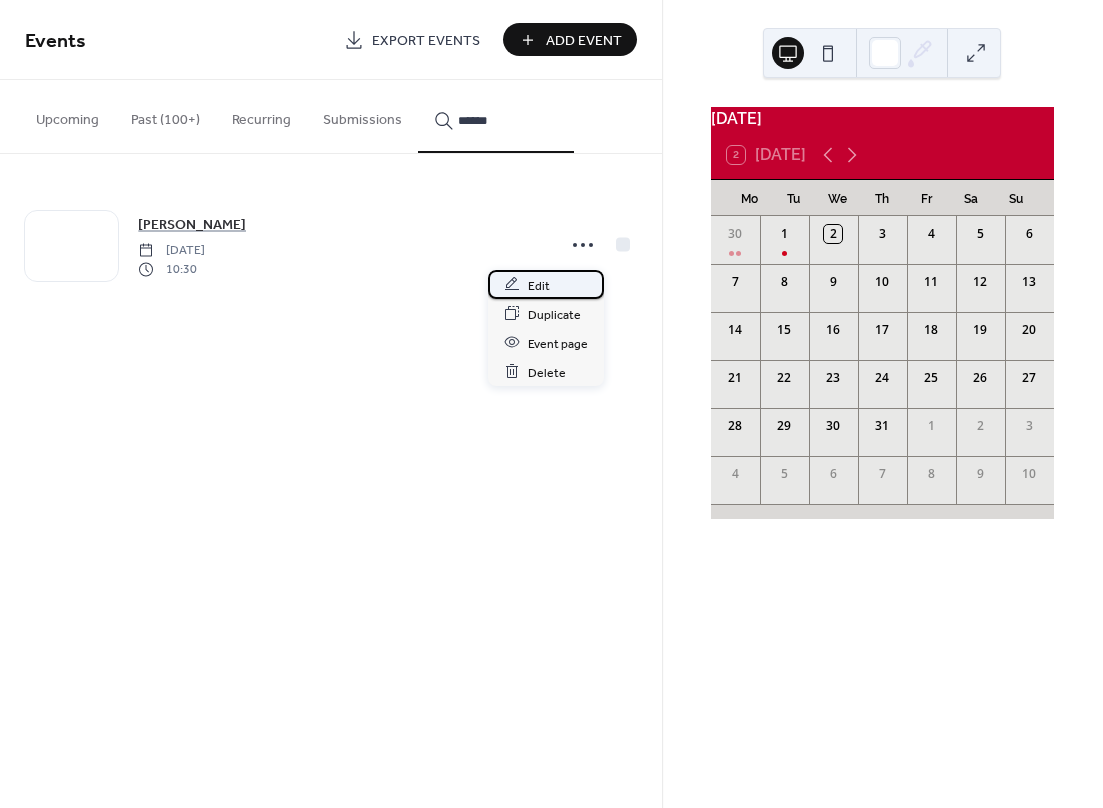 click on "Edit" at bounding box center (539, 285) 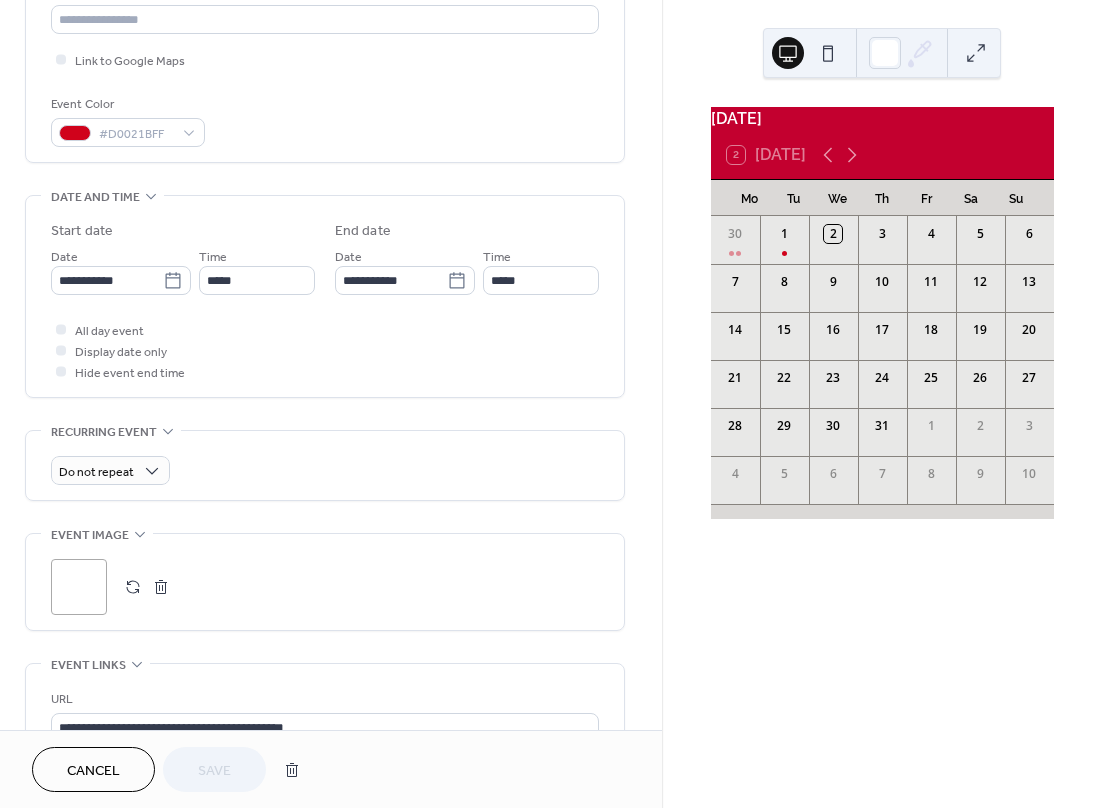 scroll, scrollTop: 755, scrollLeft: 0, axis: vertical 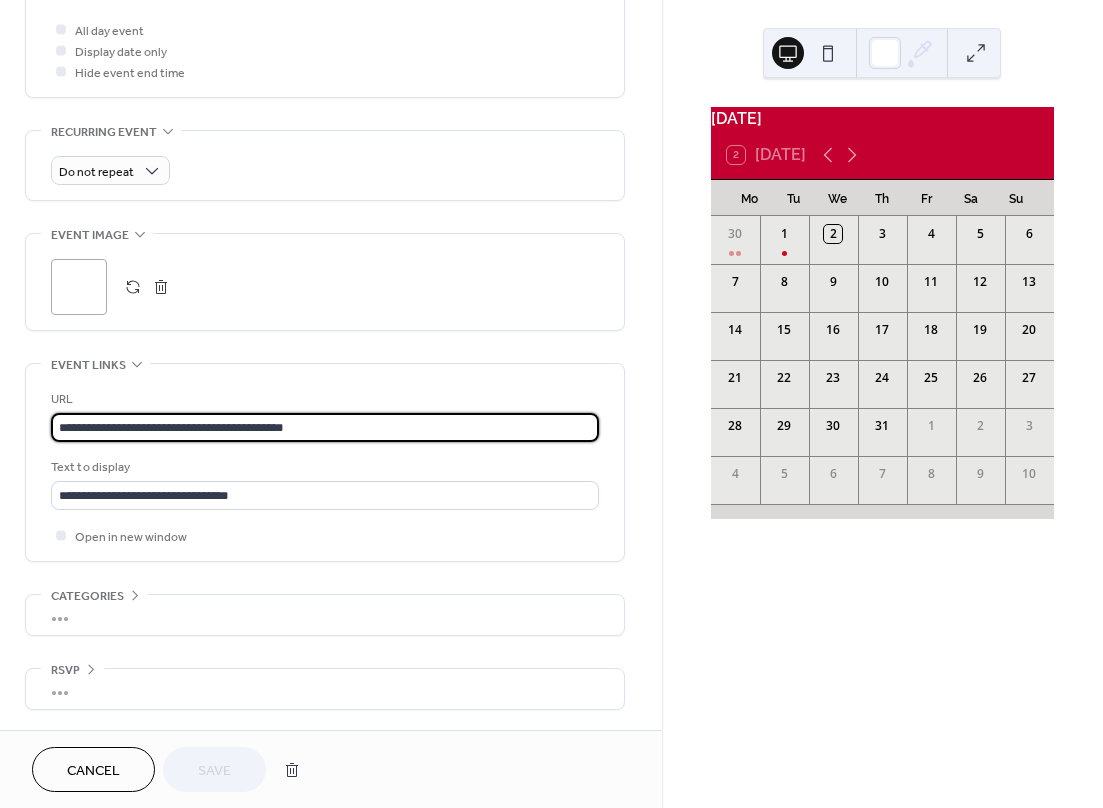 drag, startPoint x: 349, startPoint y: 427, endPoint x: 23, endPoint y: 401, distance: 327.03516 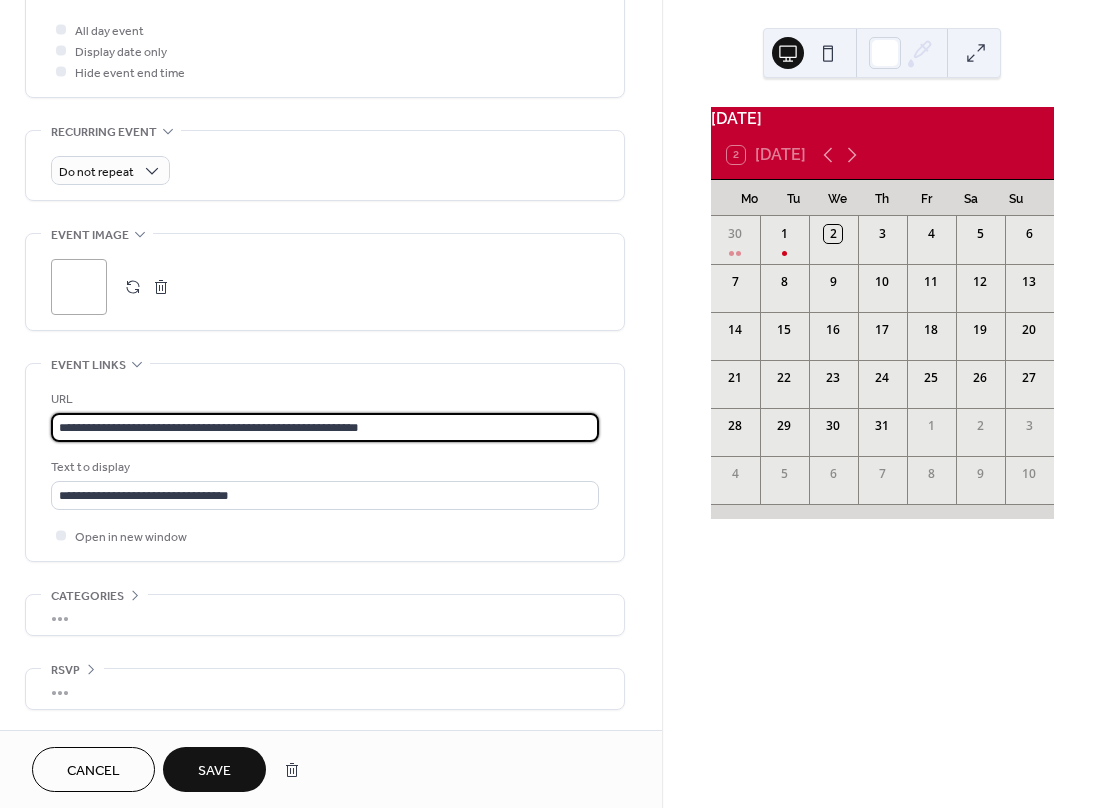 type on "**********" 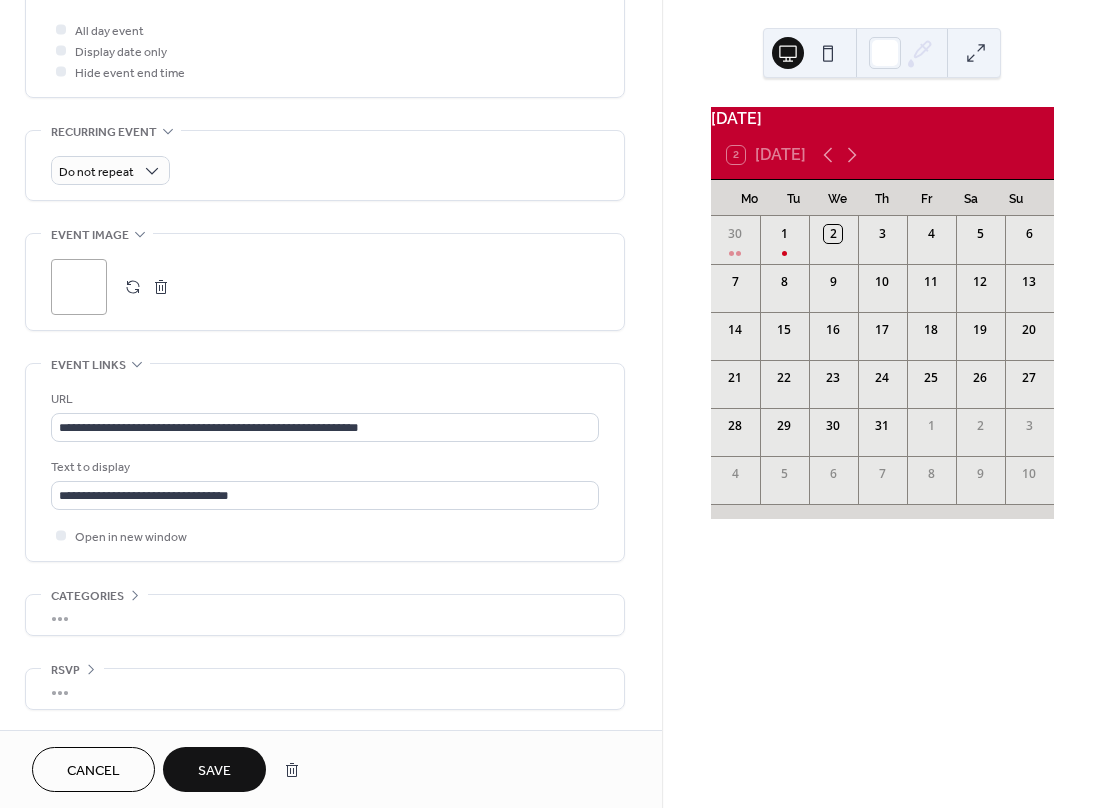 click on "Save" at bounding box center [214, 771] 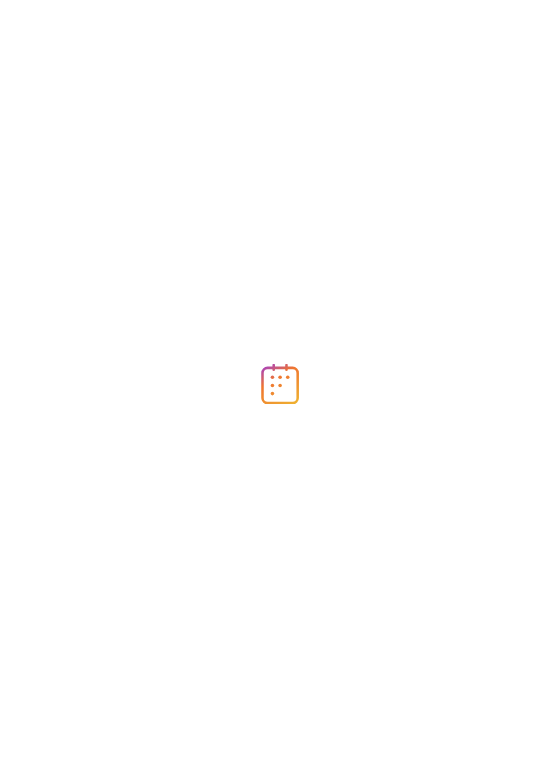 scroll, scrollTop: 0, scrollLeft: 0, axis: both 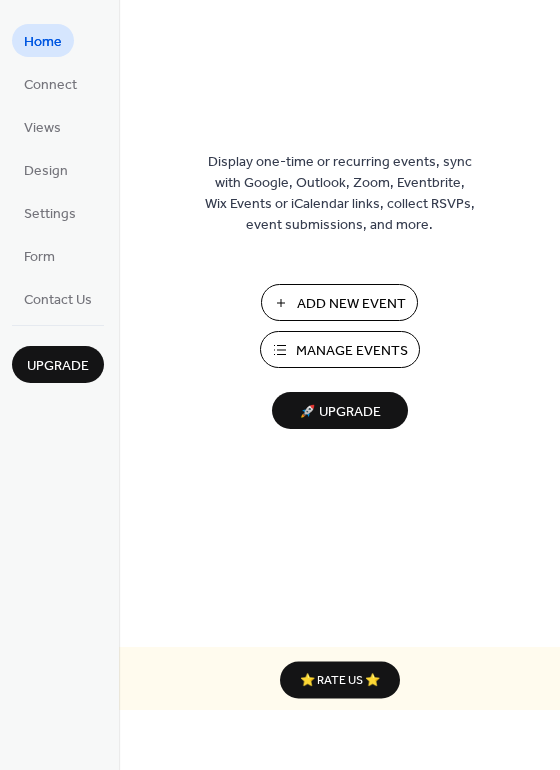 click on "Add New Event" at bounding box center (351, 304) 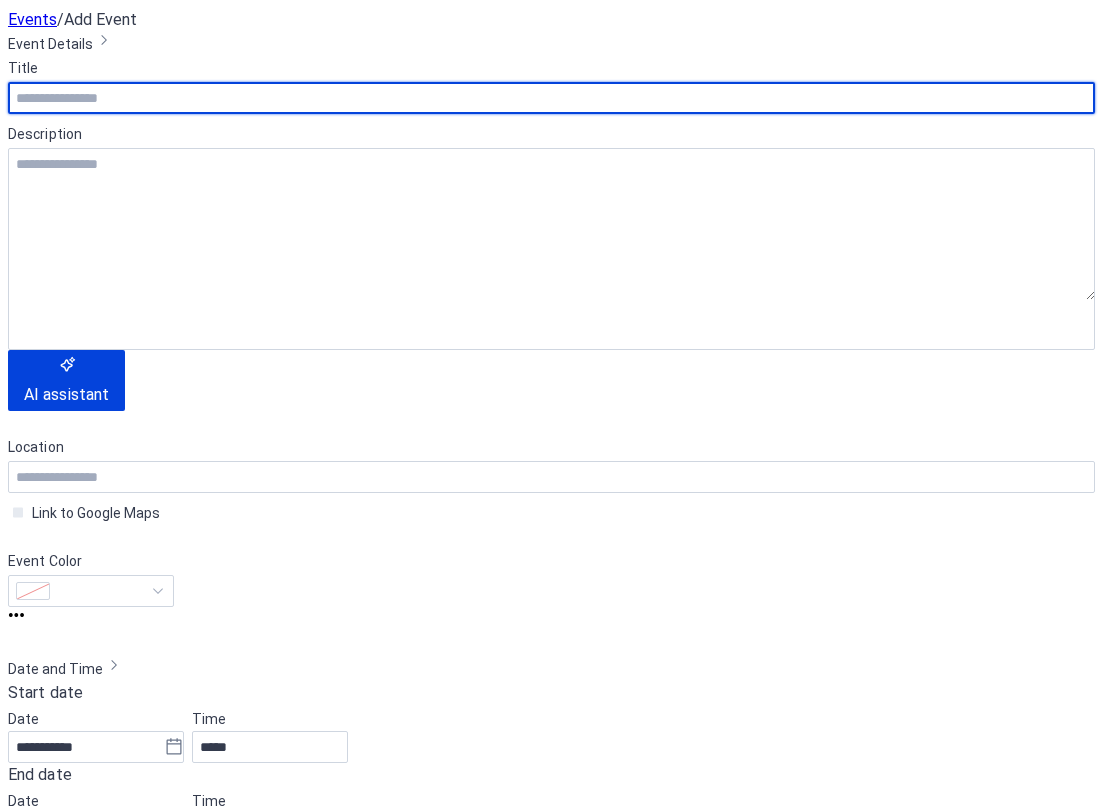 scroll, scrollTop: 0, scrollLeft: 0, axis: both 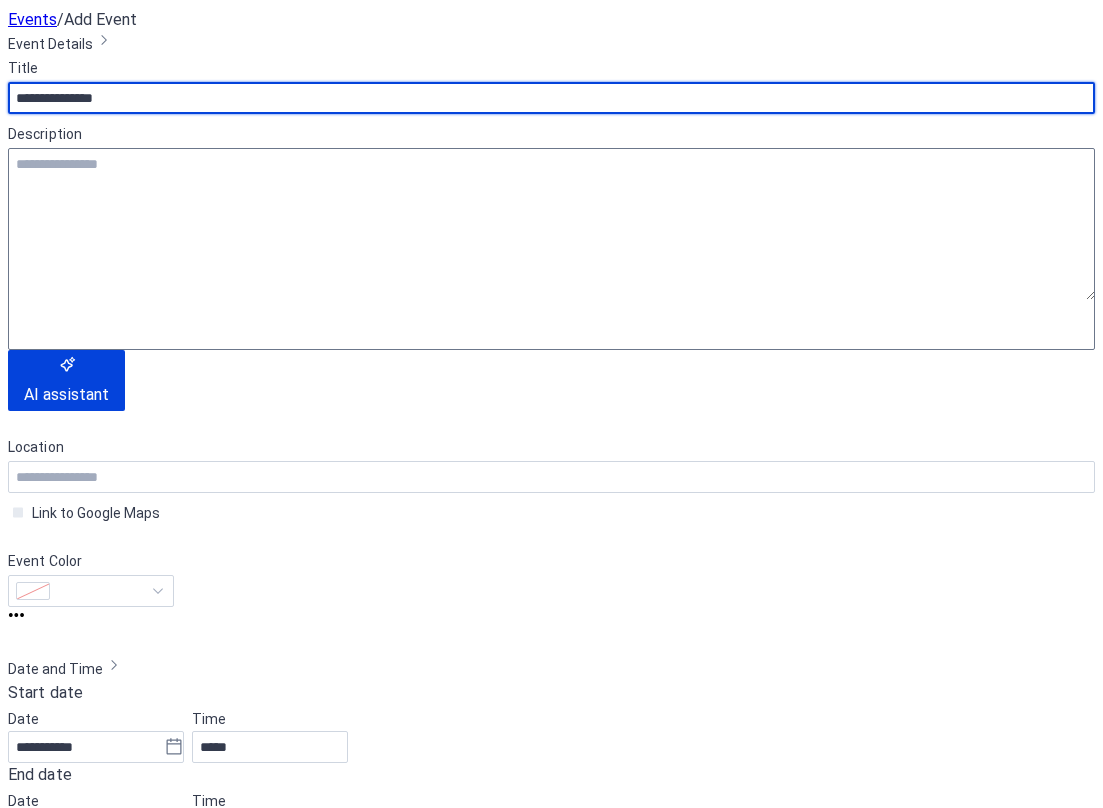 type on "**********" 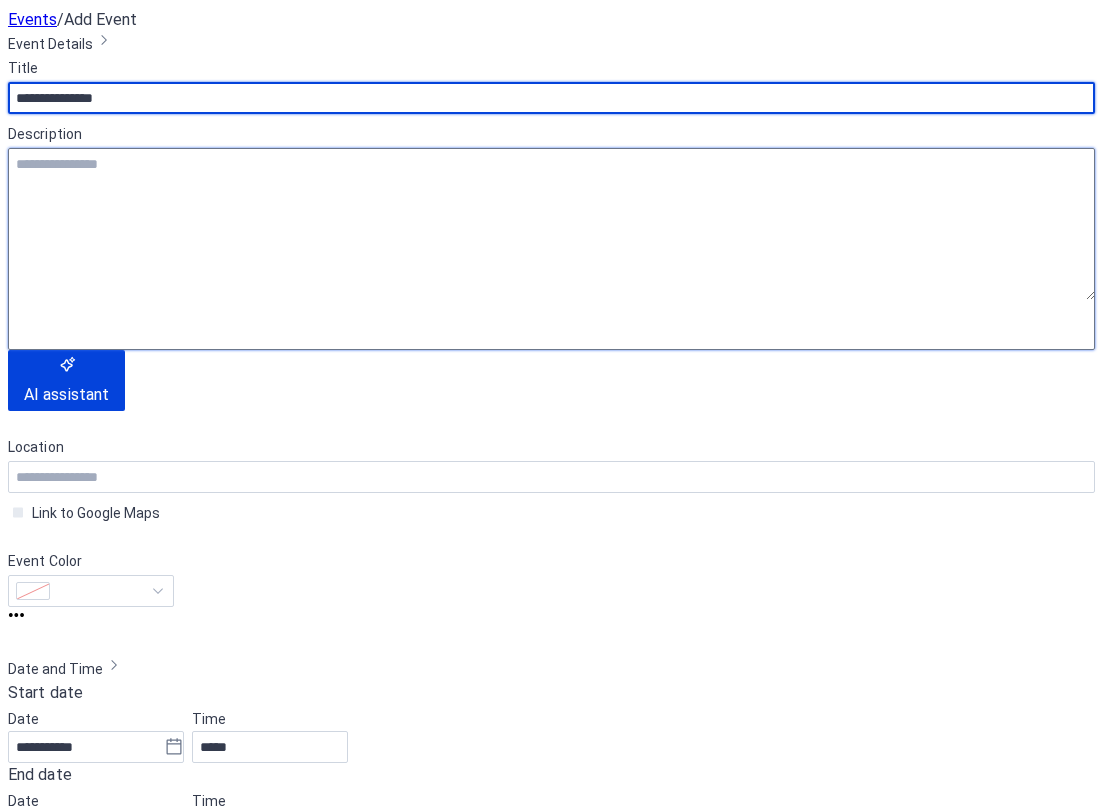 click at bounding box center (551, 224) 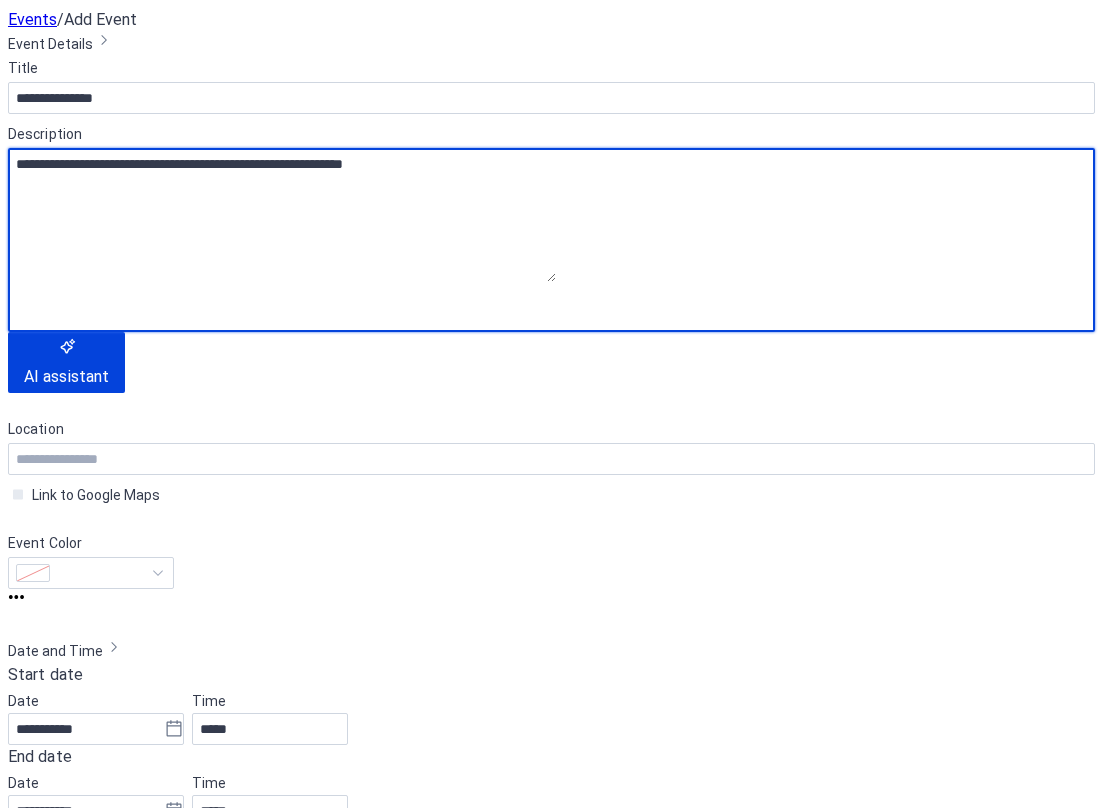 scroll, scrollTop: 31, scrollLeft: 0, axis: vertical 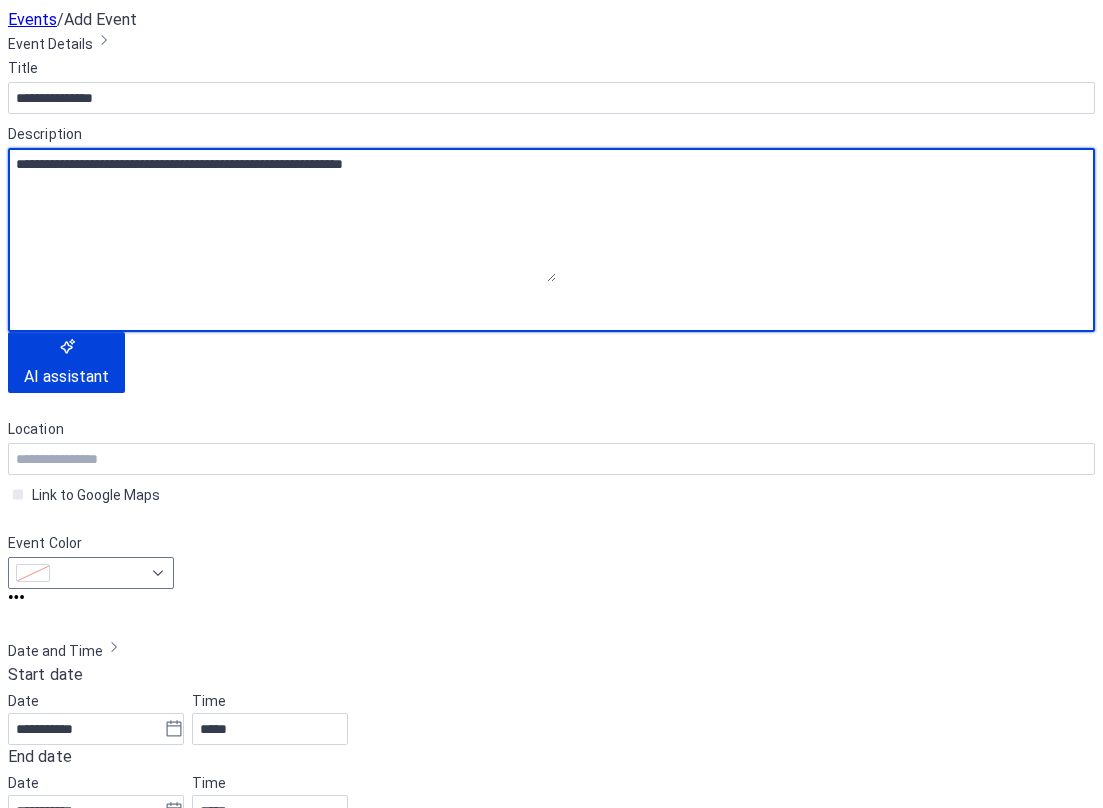 type on "**********" 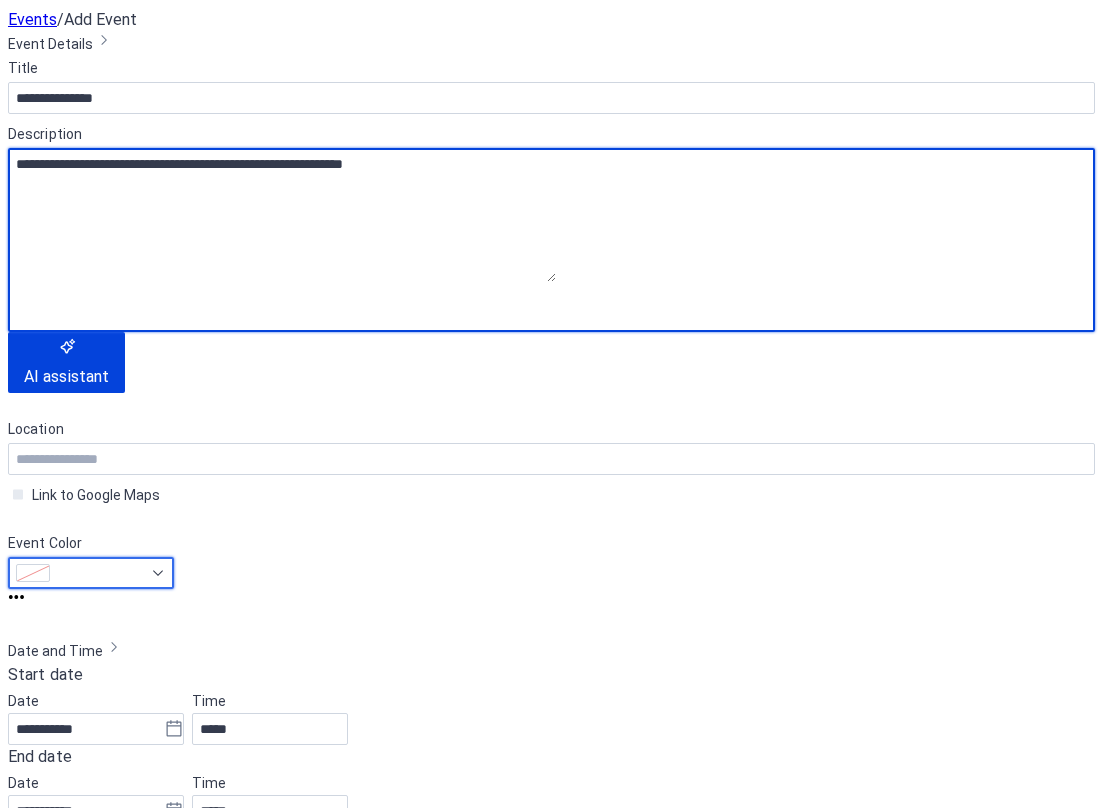 click at bounding box center (100, 573) 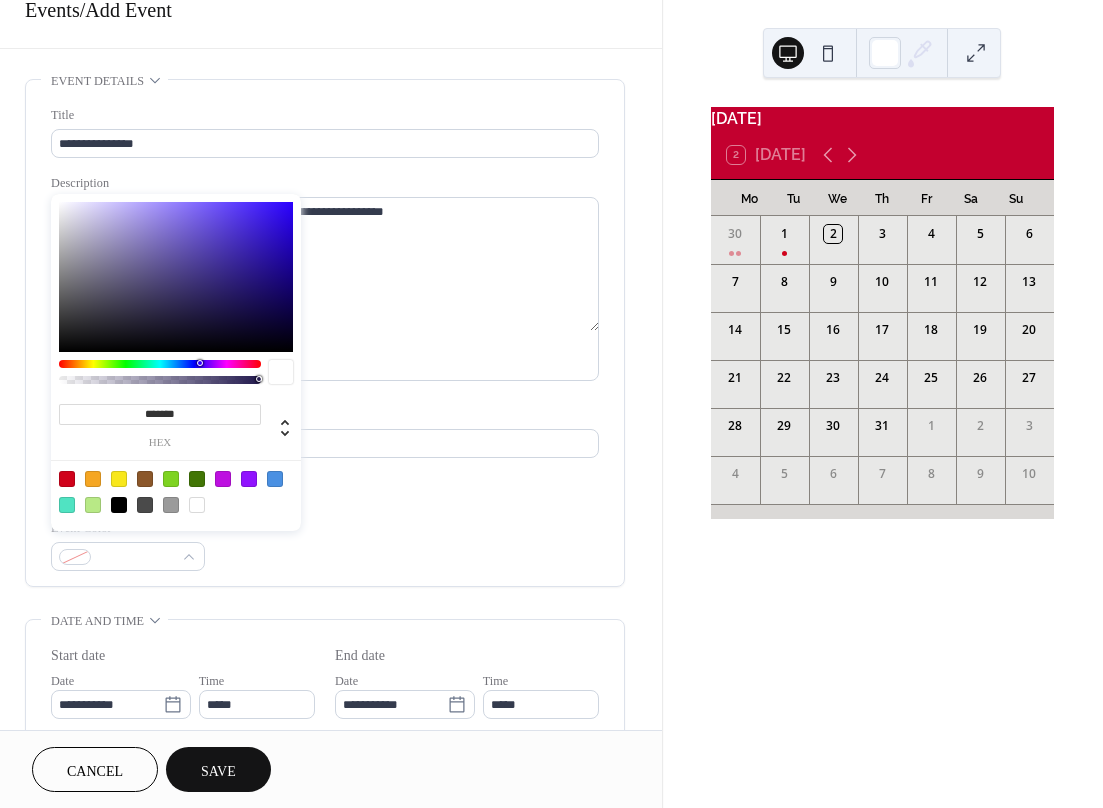 click at bounding box center (67, 479) 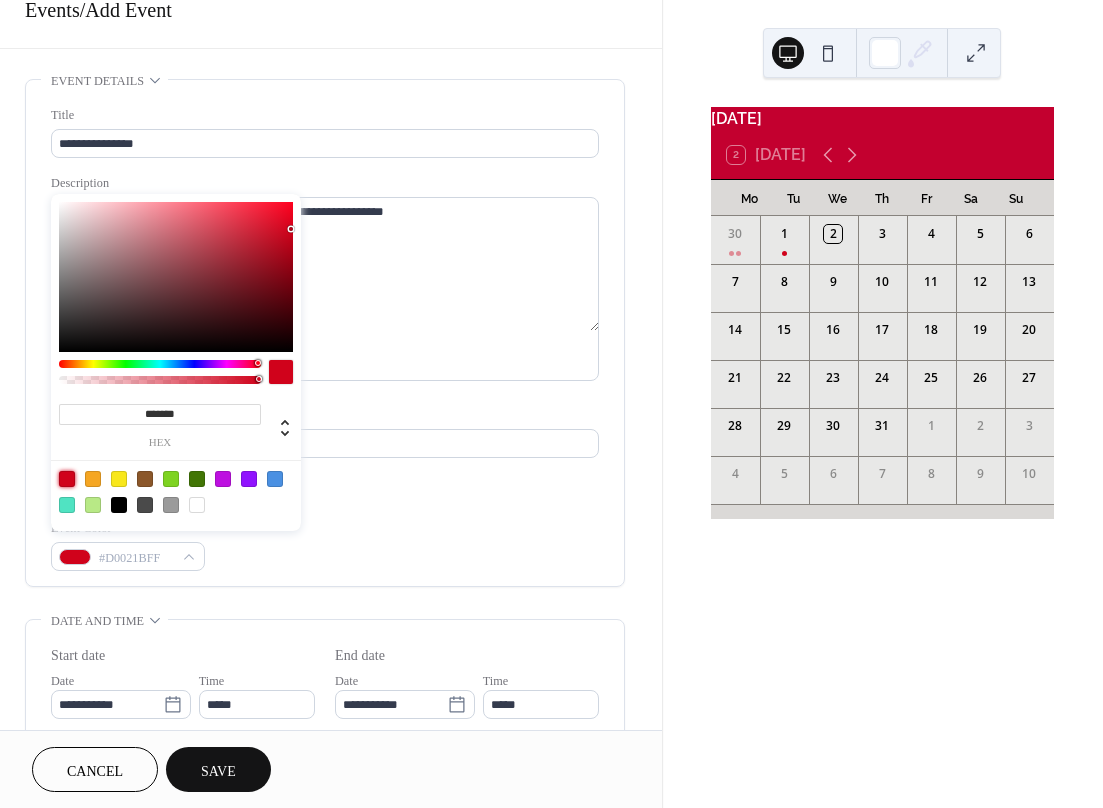 click on "**********" at bounding box center [325, 338] 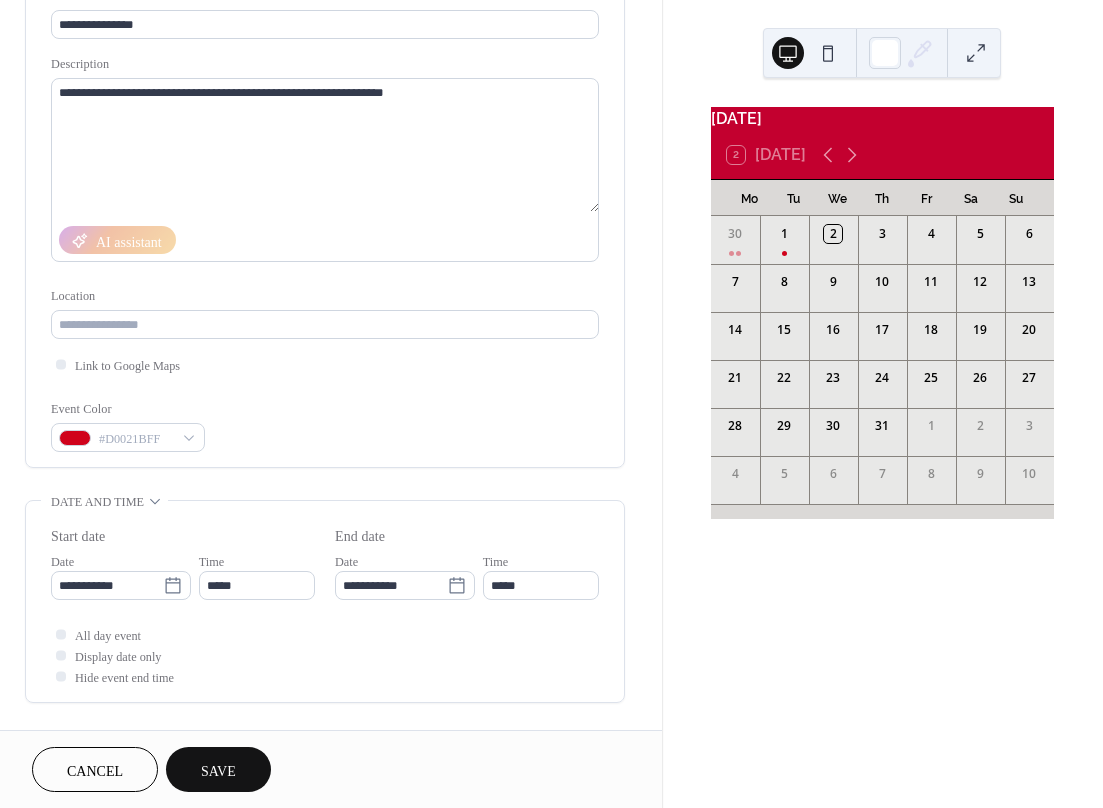 scroll, scrollTop: 171, scrollLeft: 0, axis: vertical 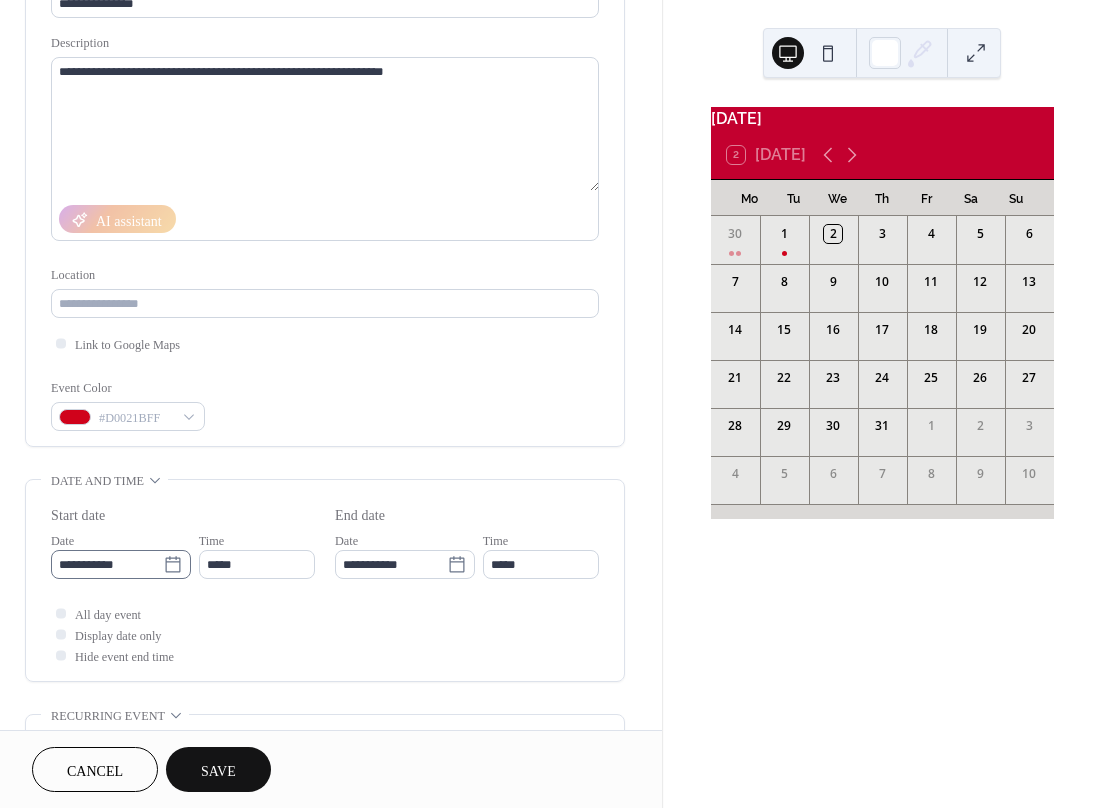 click 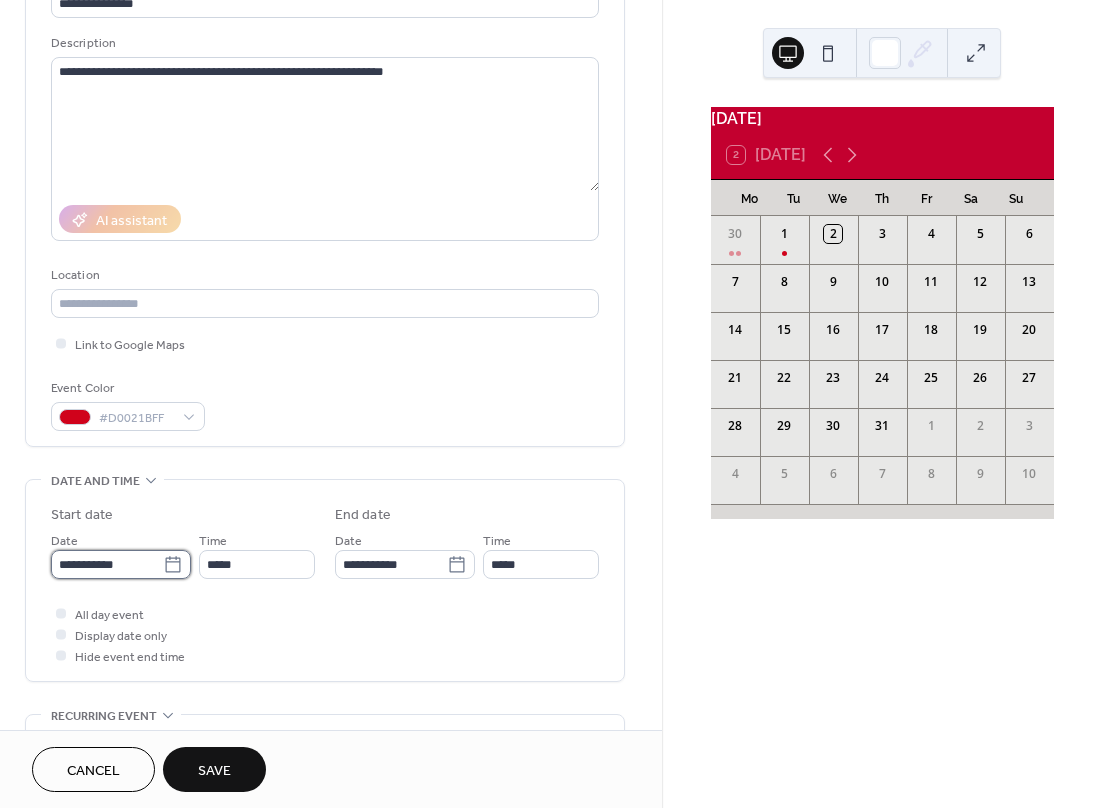 click on "**********" at bounding box center (107, 564) 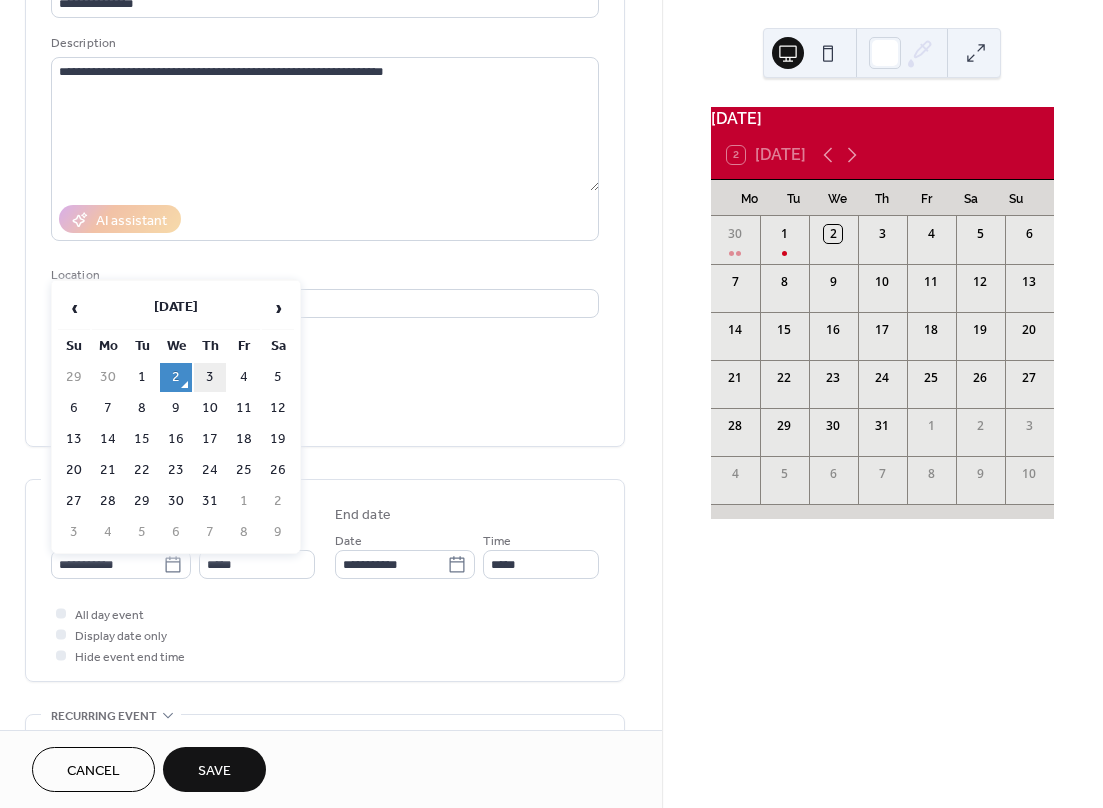 click on "3" at bounding box center [210, 377] 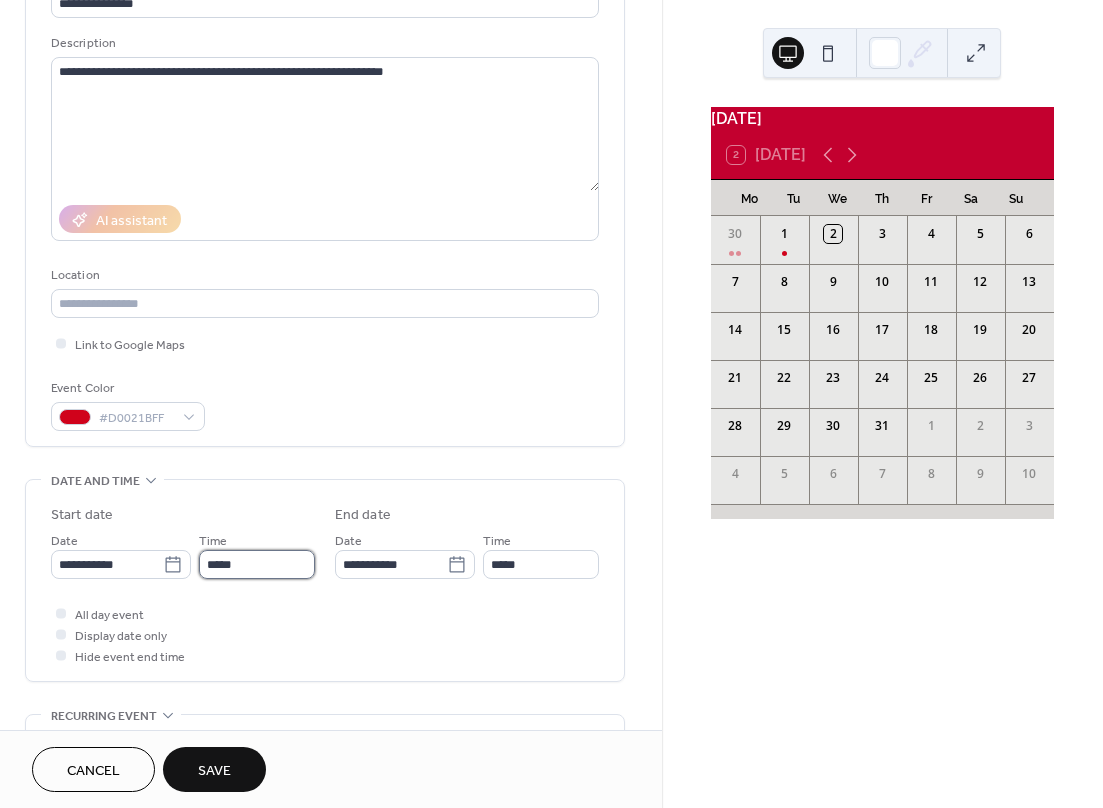 click on "*****" at bounding box center (257, 564) 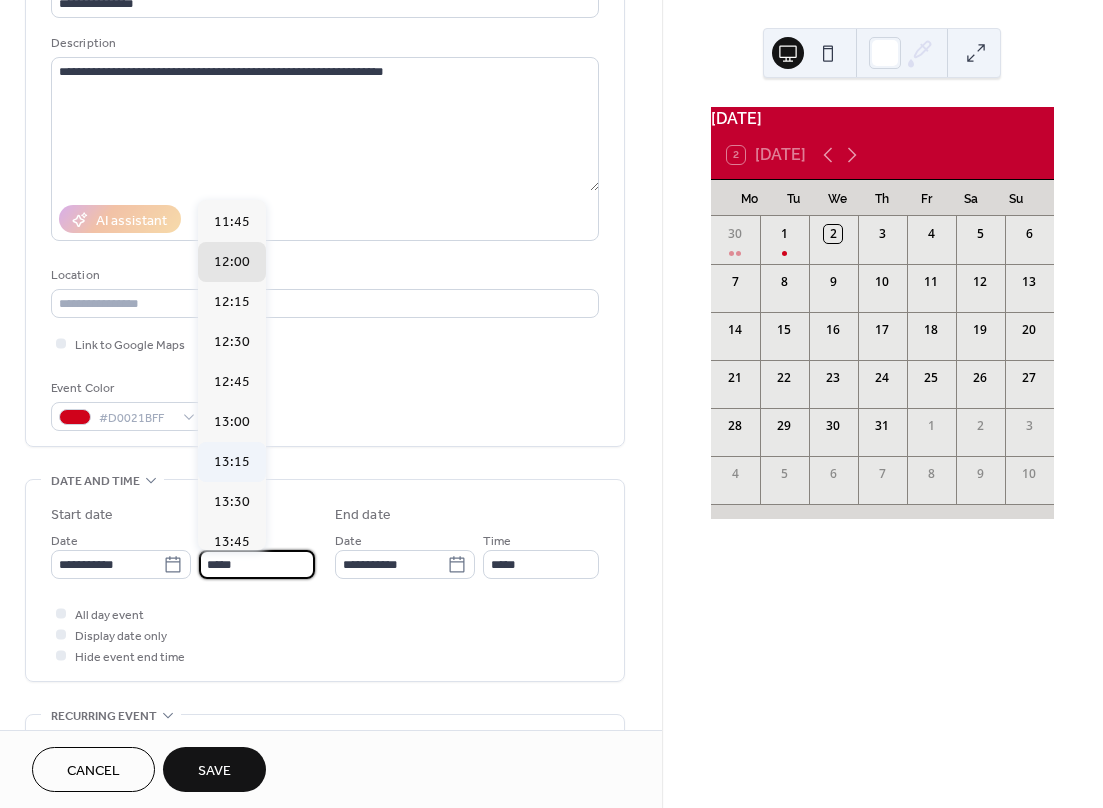 scroll, scrollTop: 1788, scrollLeft: 0, axis: vertical 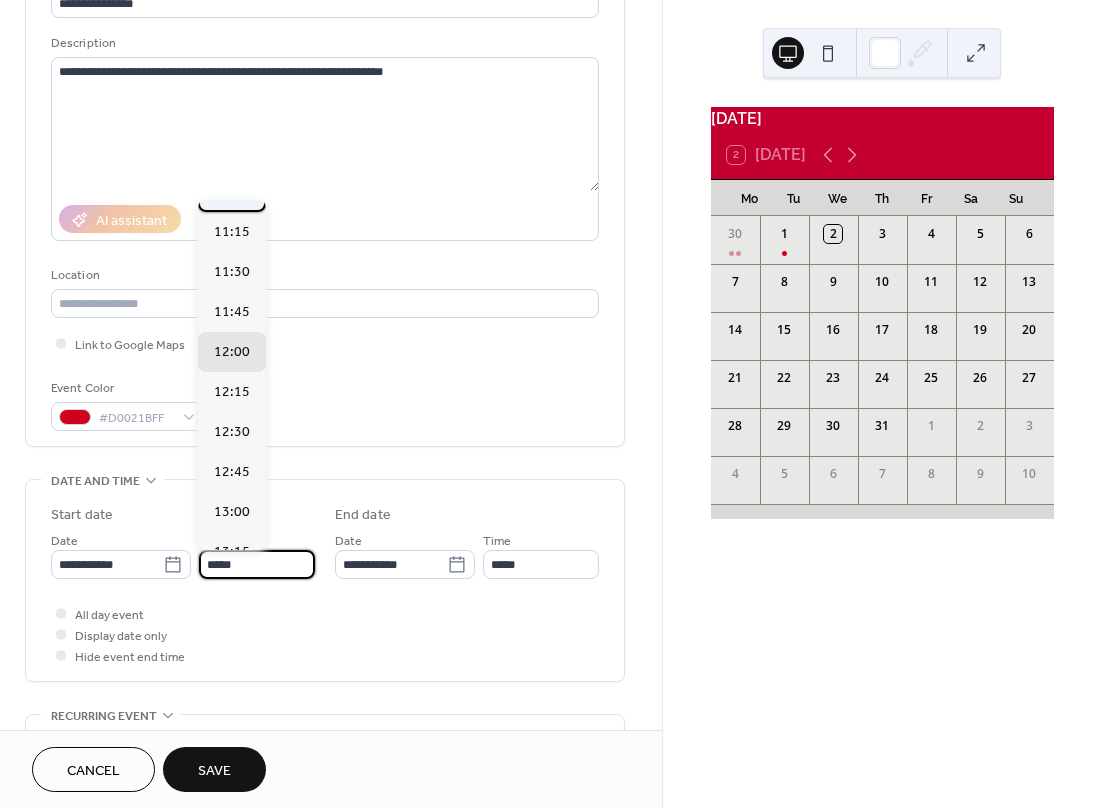 click on "11:00" at bounding box center (232, 192) 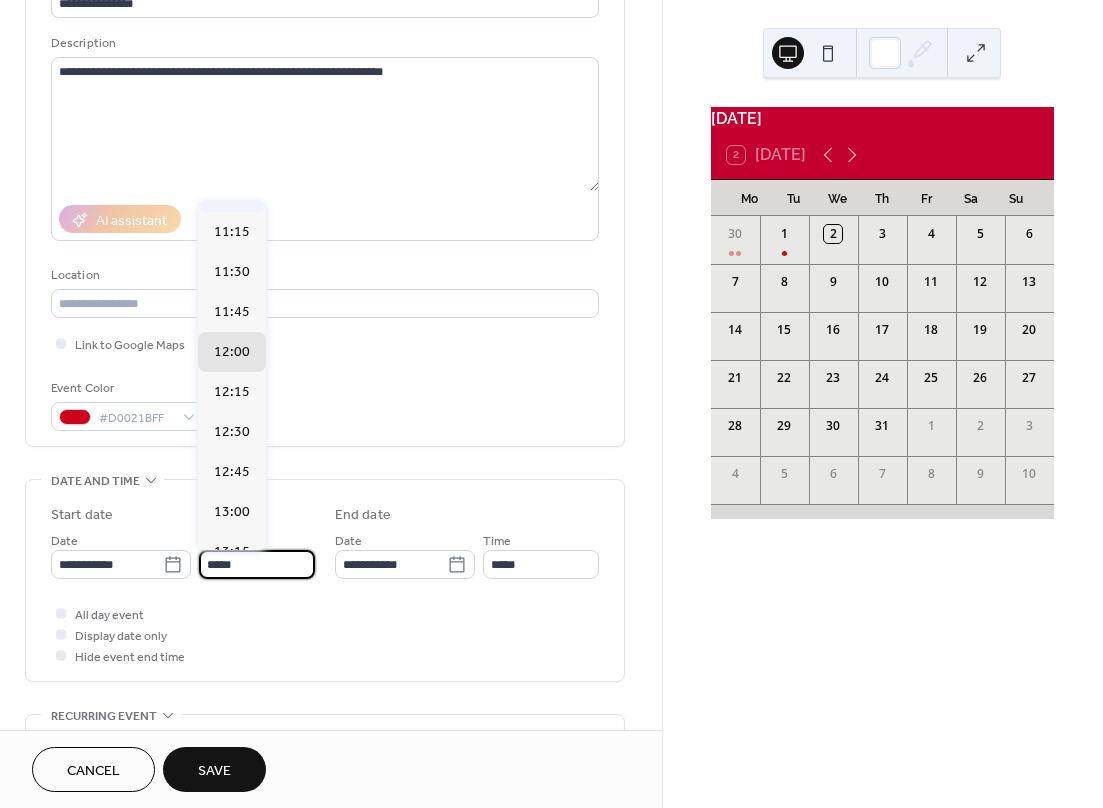 type on "*****" 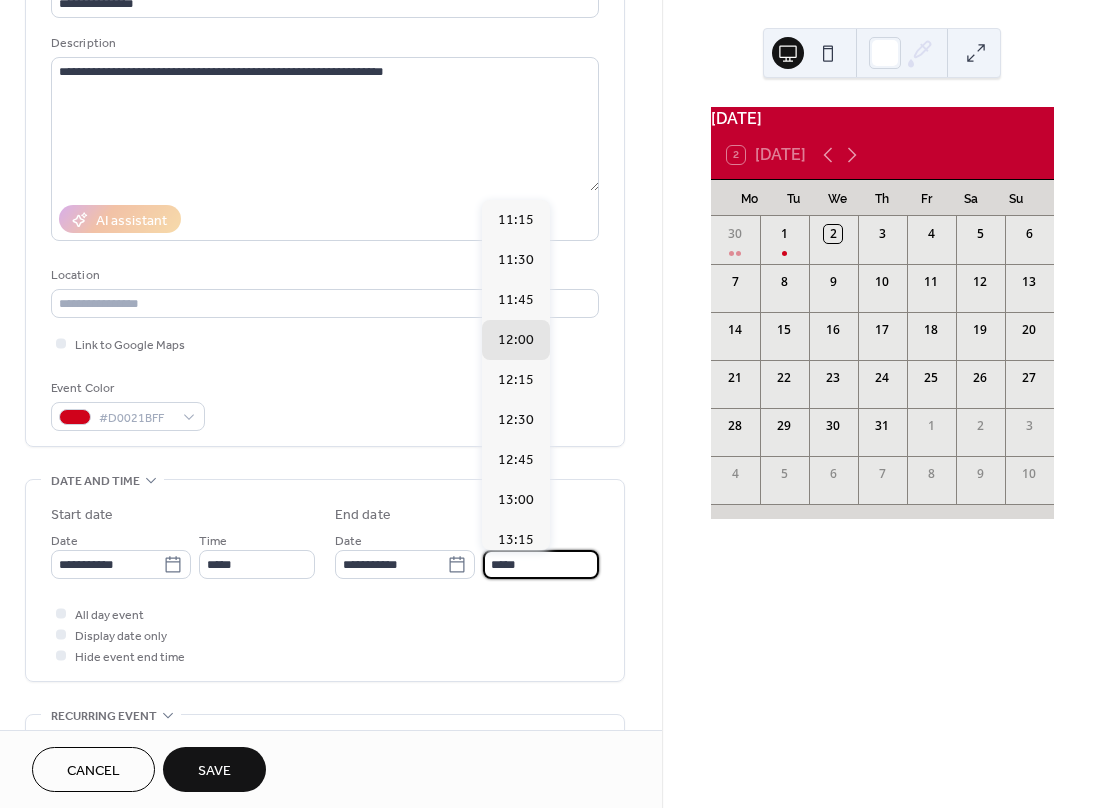 click on "*****" at bounding box center [541, 564] 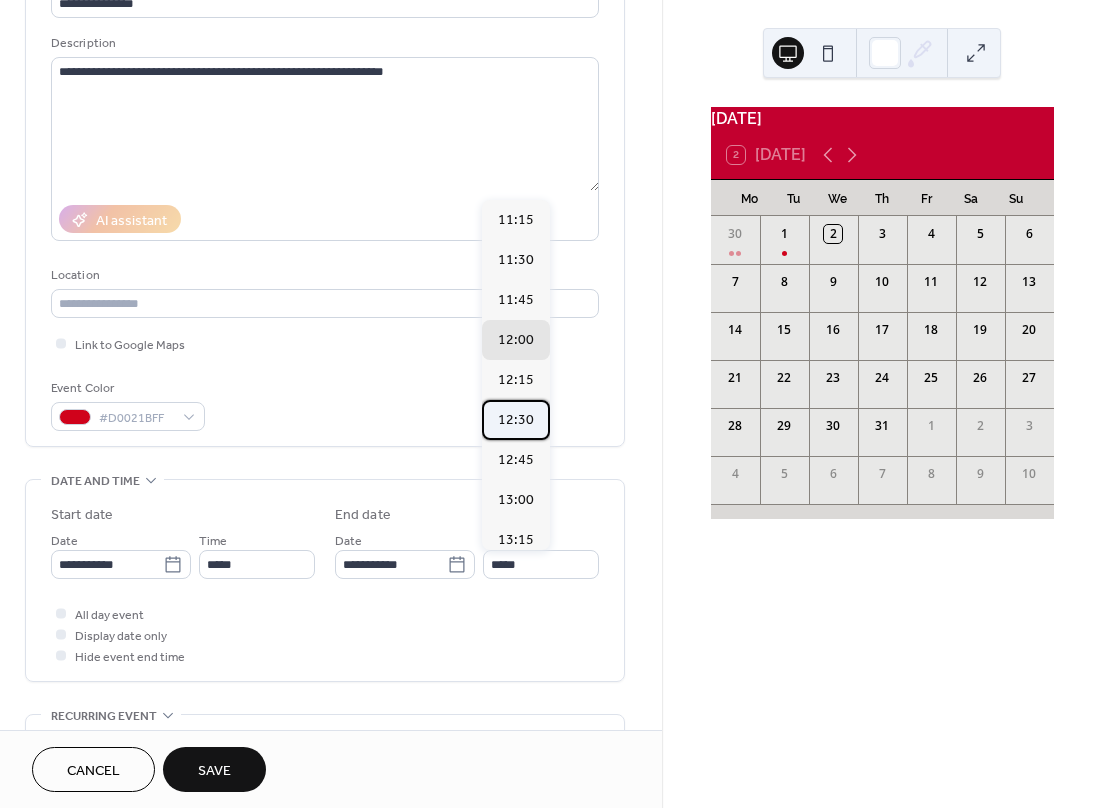 click on "12:30" at bounding box center [516, 420] 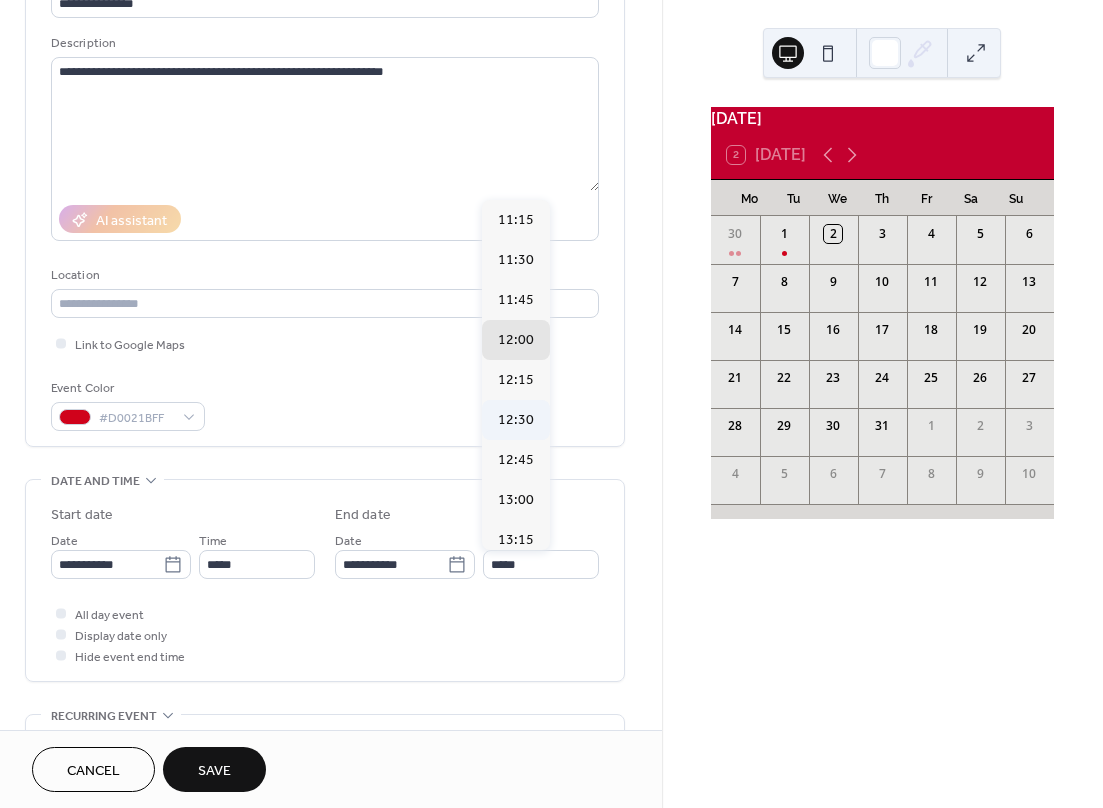 type on "*****" 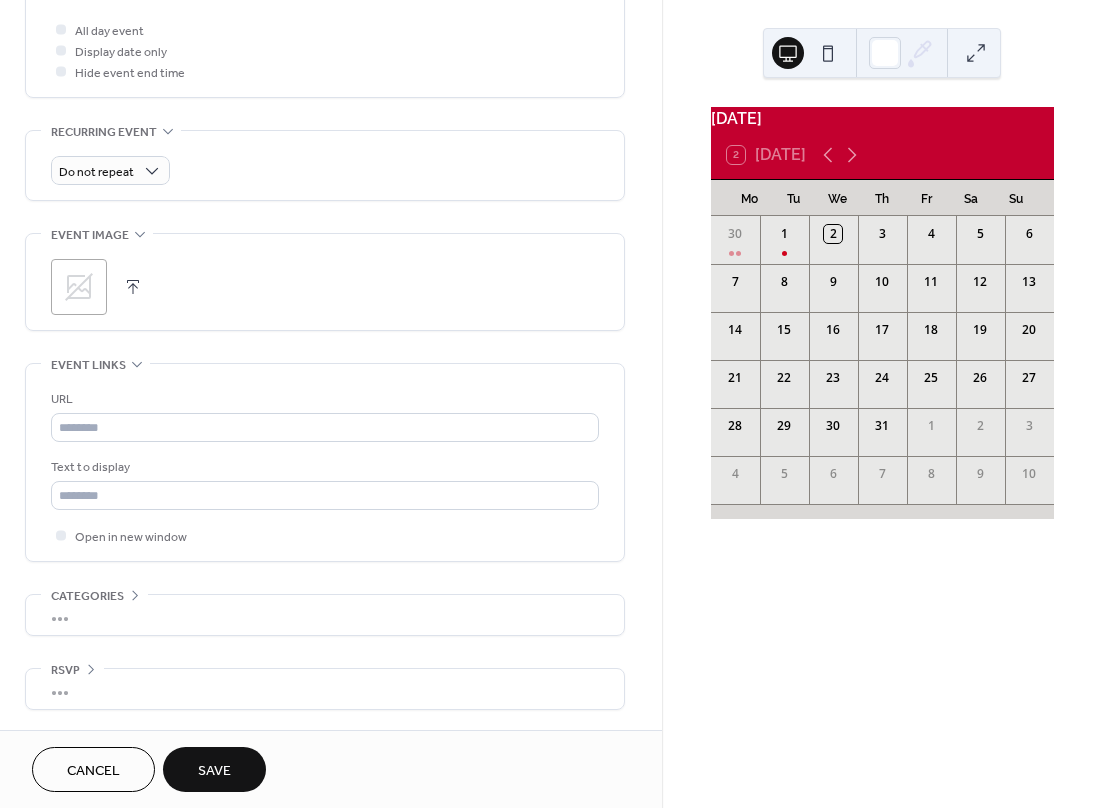 scroll, scrollTop: 719, scrollLeft: 0, axis: vertical 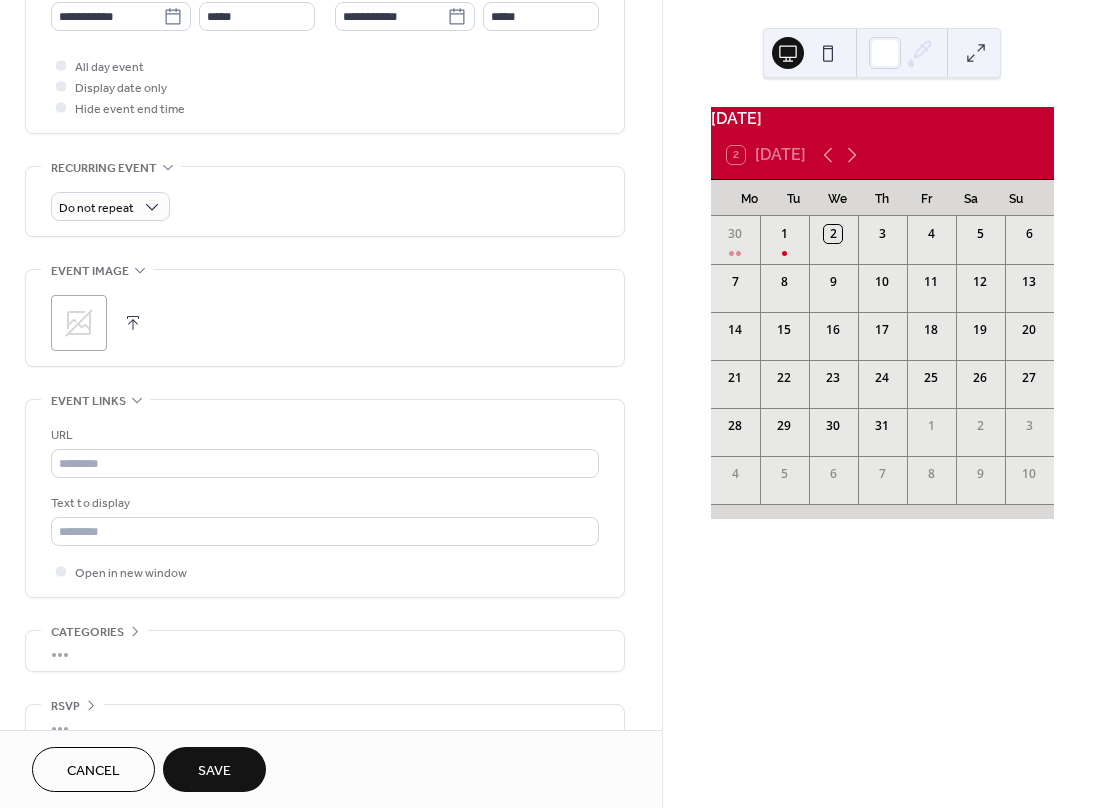 click 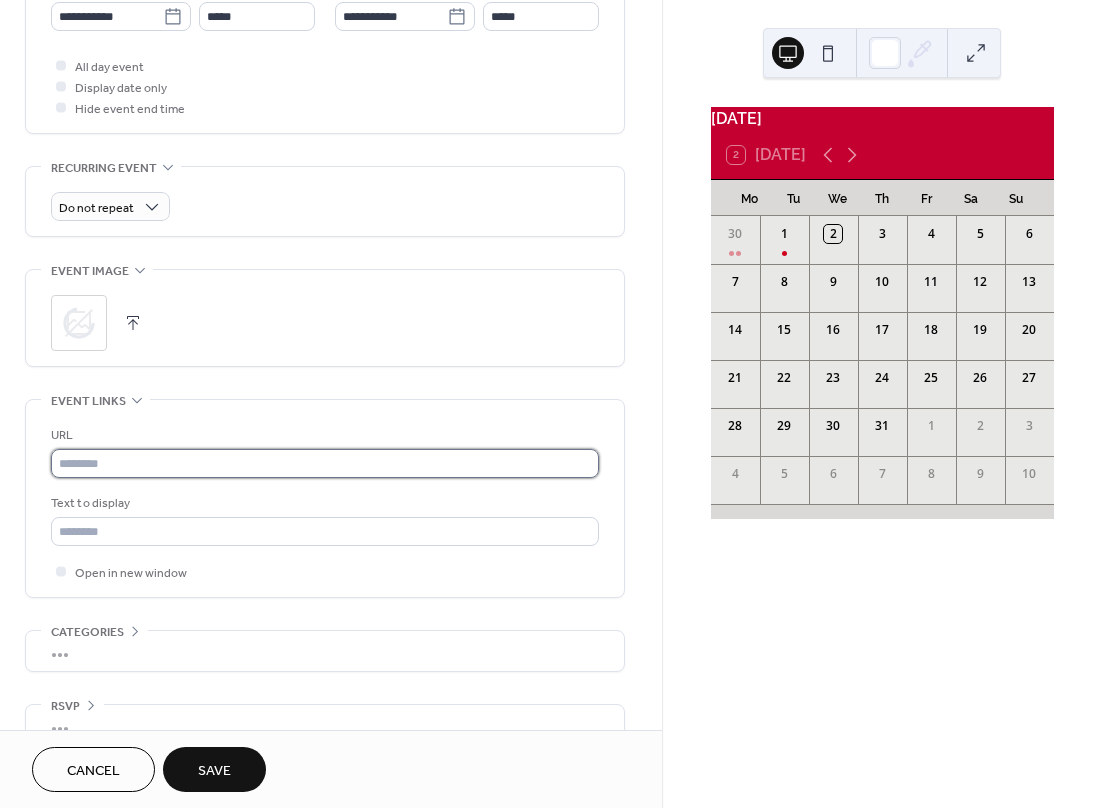 click at bounding box center [325, 463] 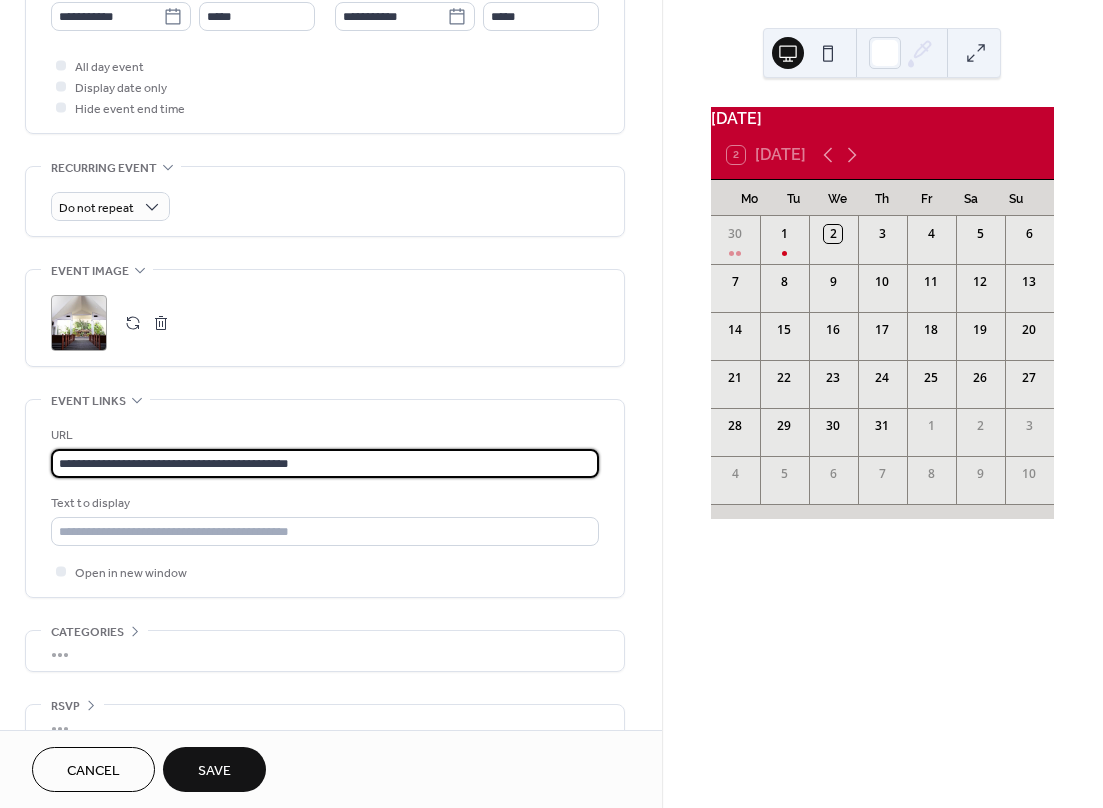 drag, startPoint x: 321, startPoint y: 462, endPoint x: 274, endPoint y: 459, distance: 47.095646 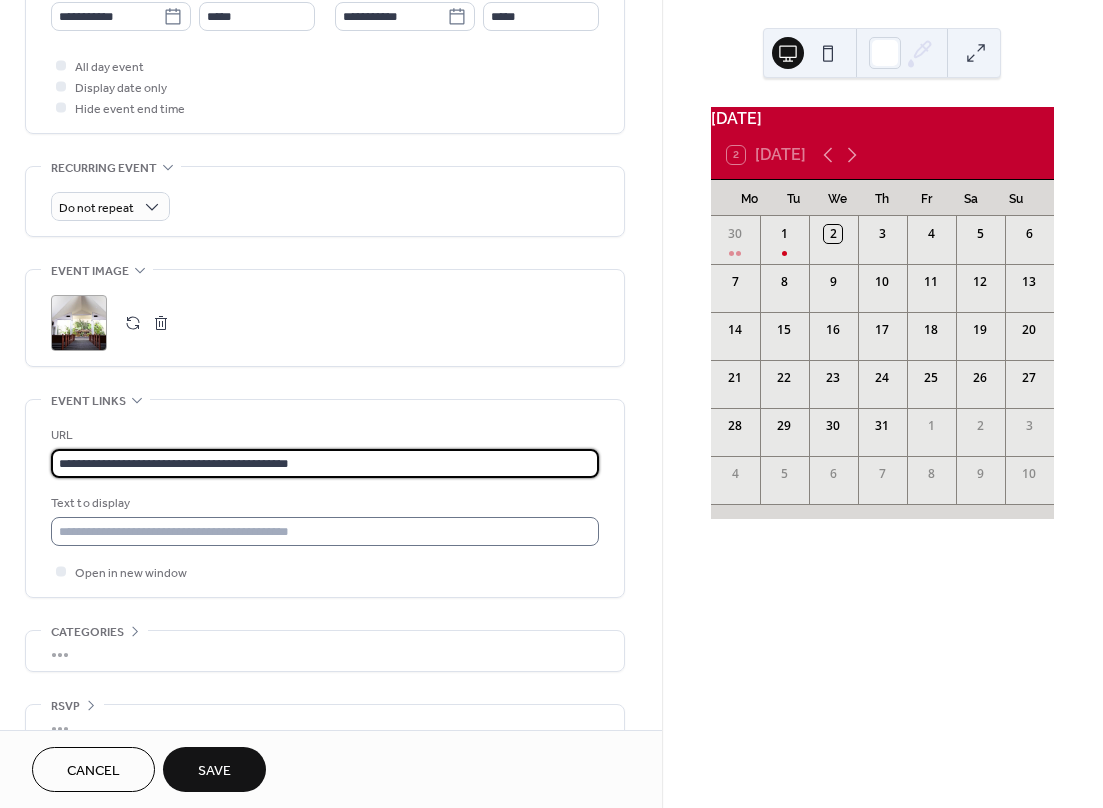 type on "**********" 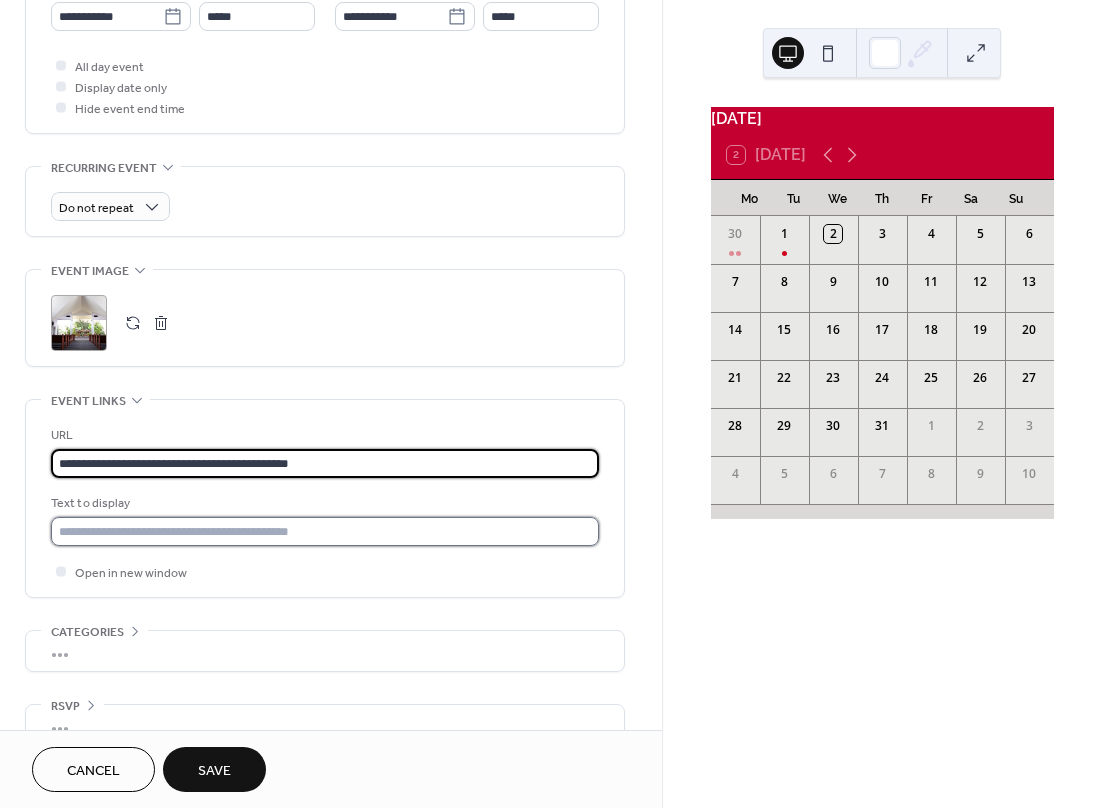 click at bounding box center [325, 531] 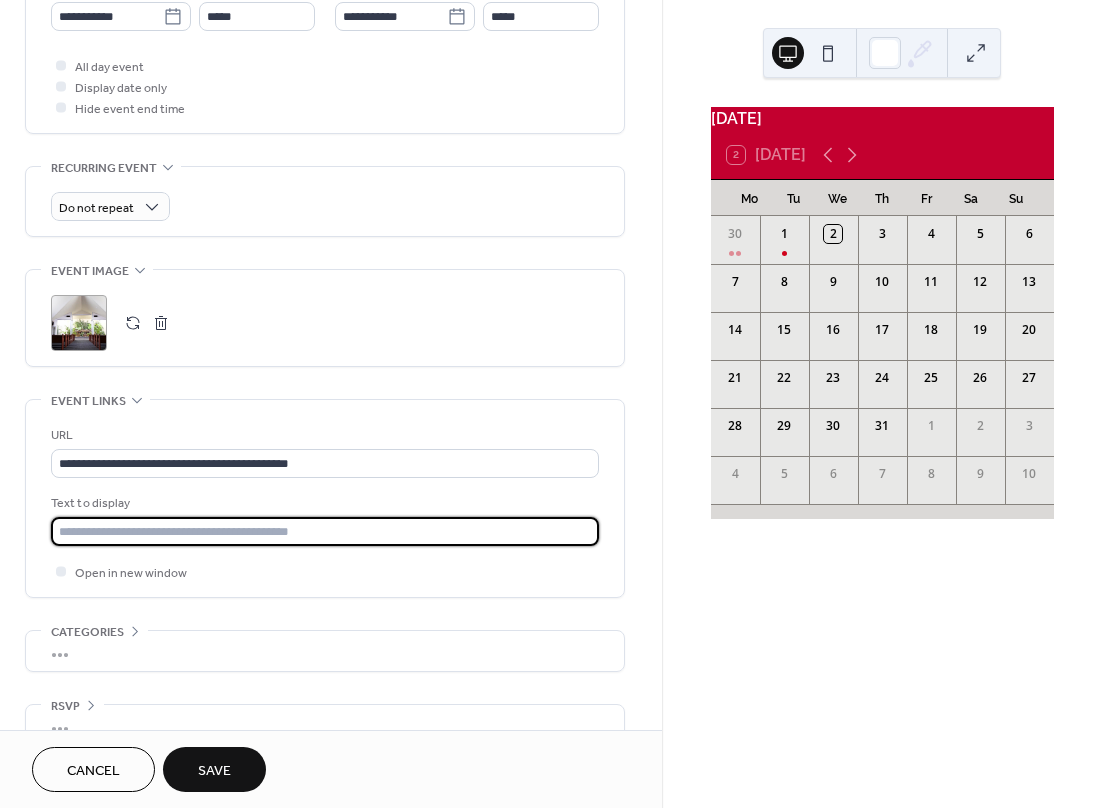 type on "**********" 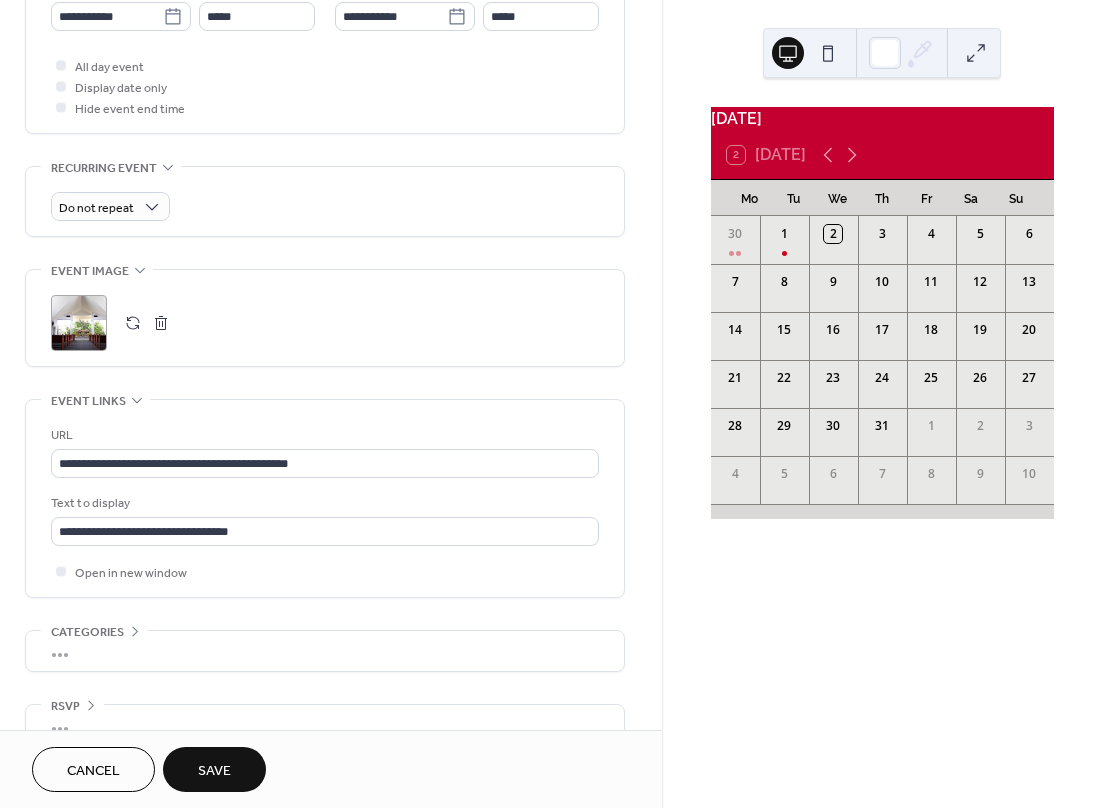 click on "Save" at bounding box center (214, 769) 